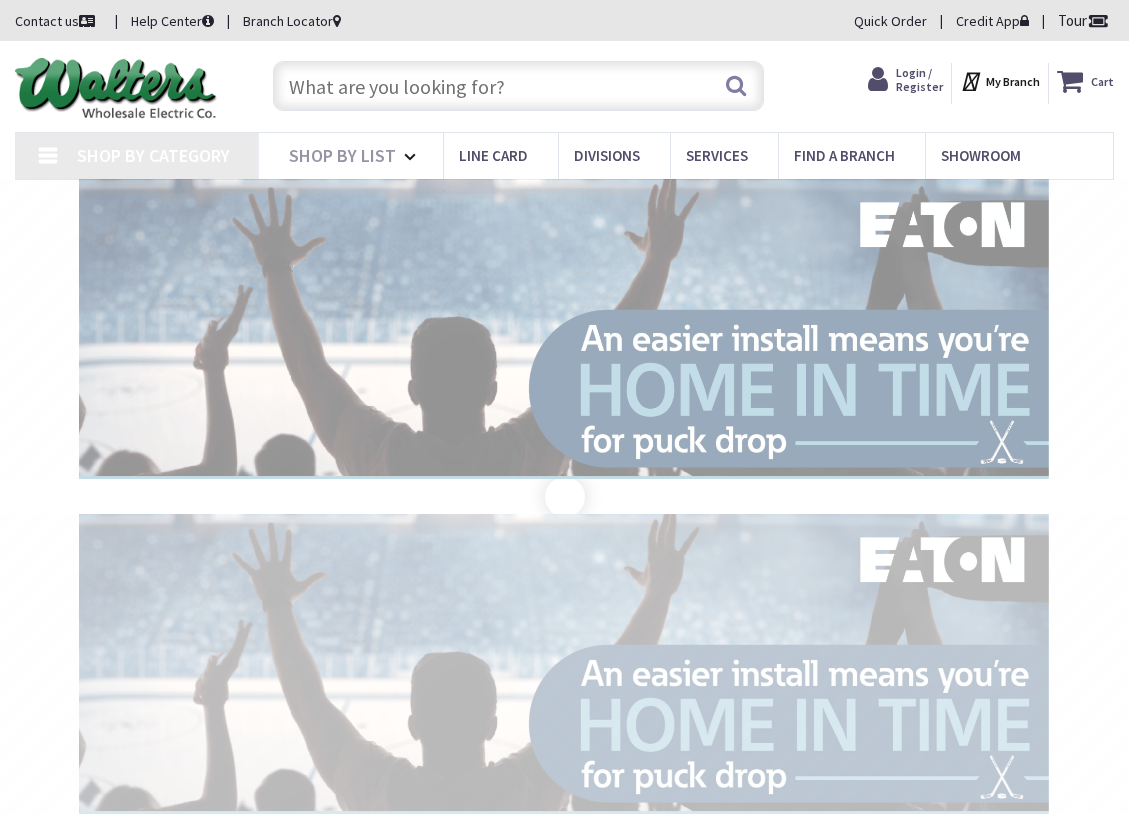 scroll, scrollTop: 0, scrollLeft: 0, axis: both 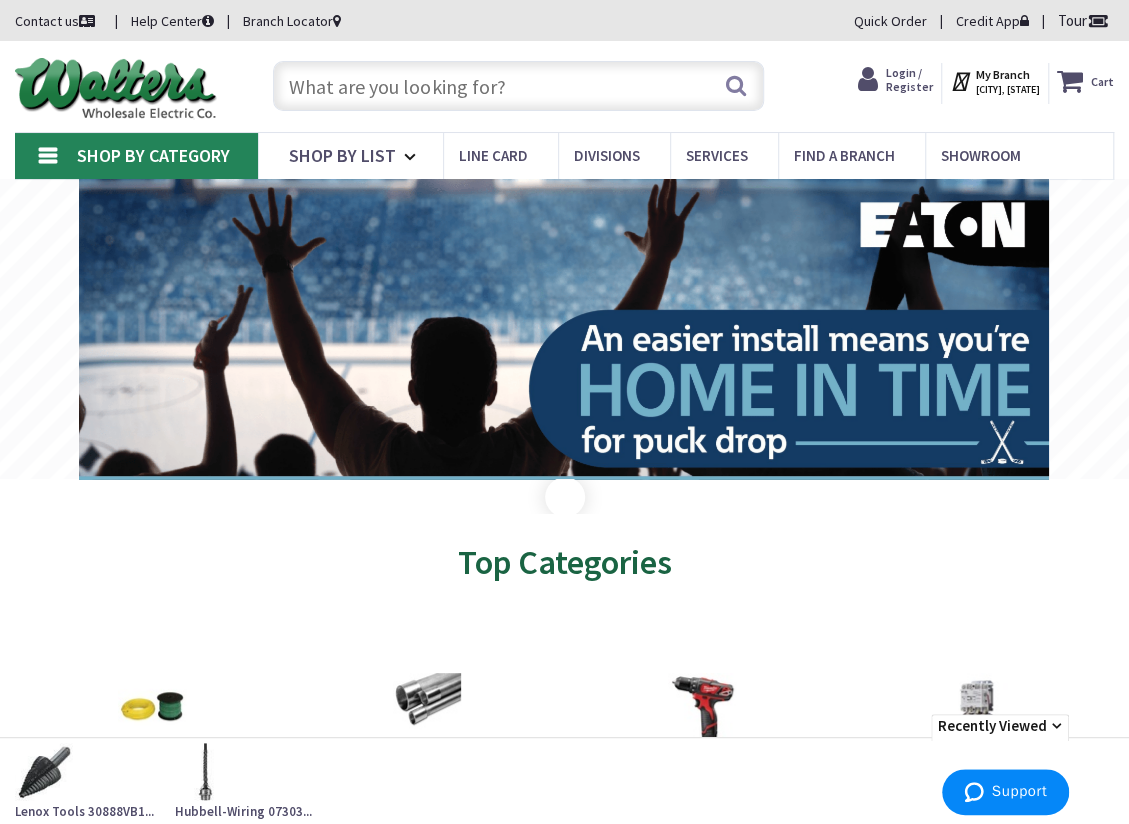 click on "Login / Register" at bounding box center [909, 79] 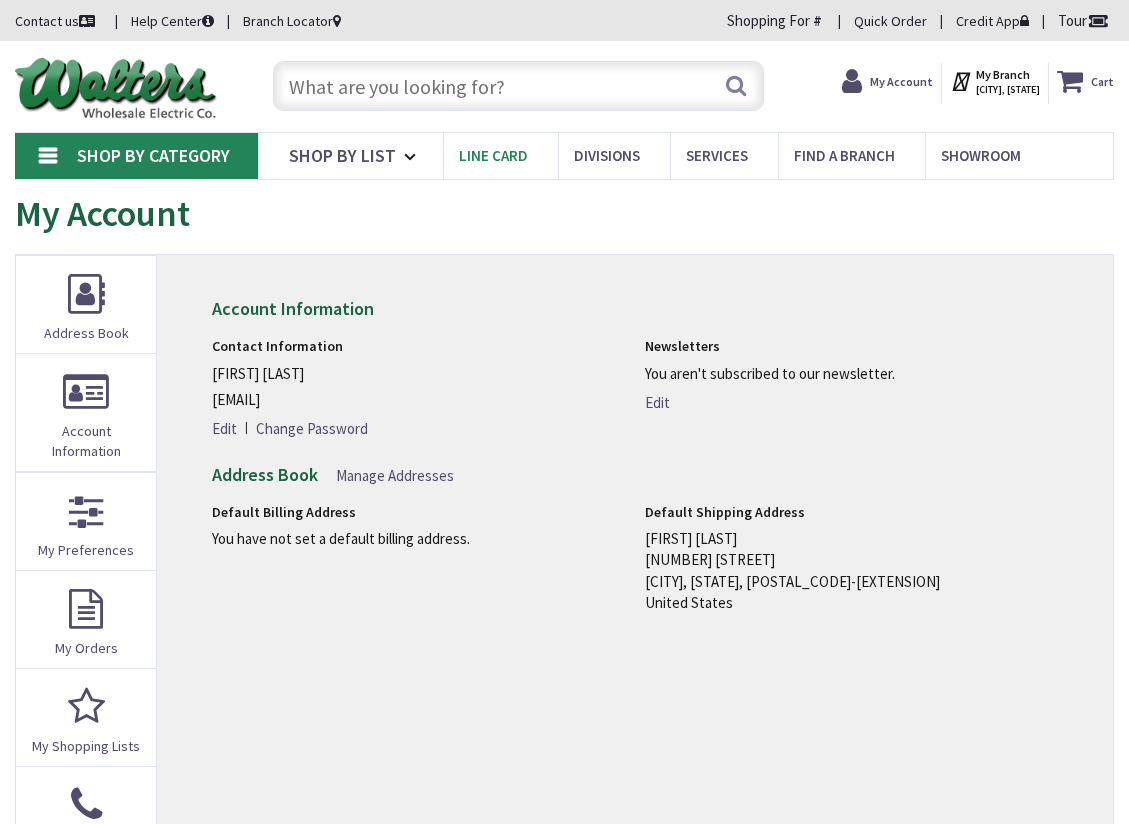 scroll, scrollTop: 0, scrollLeft: 0, axis: both 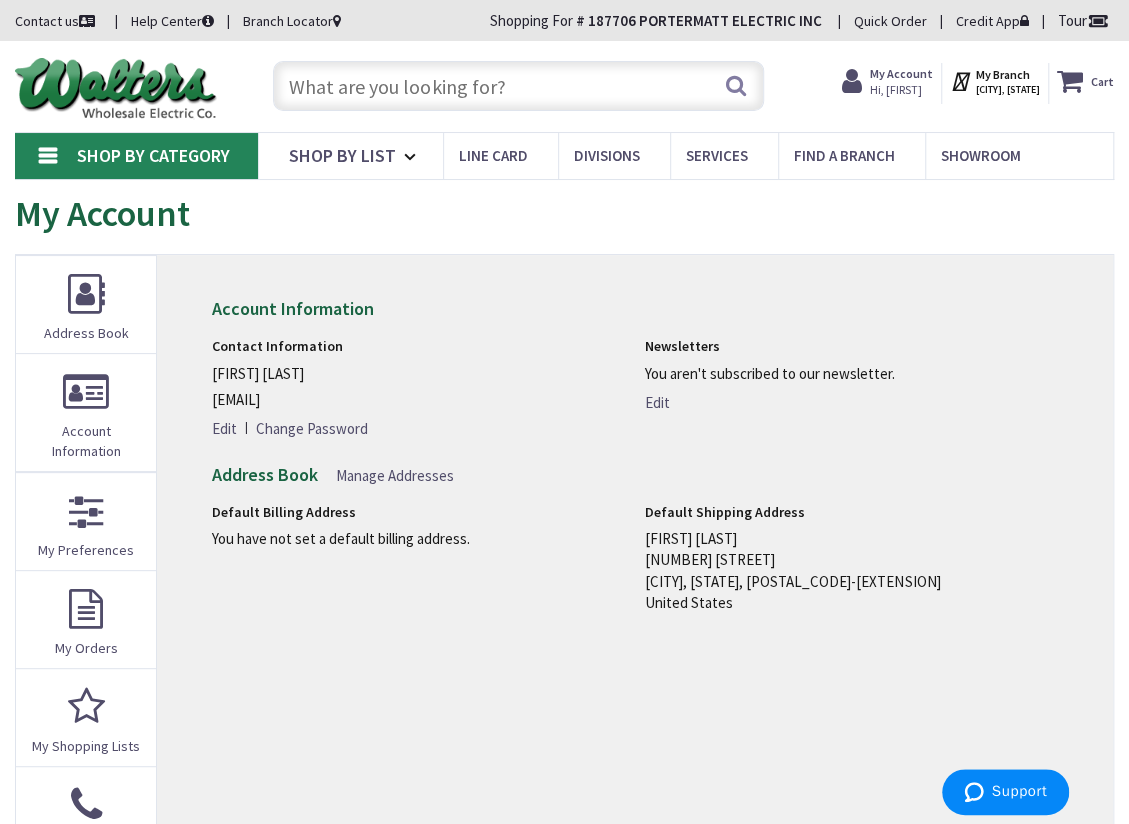 click at bounding box center [518, 86] 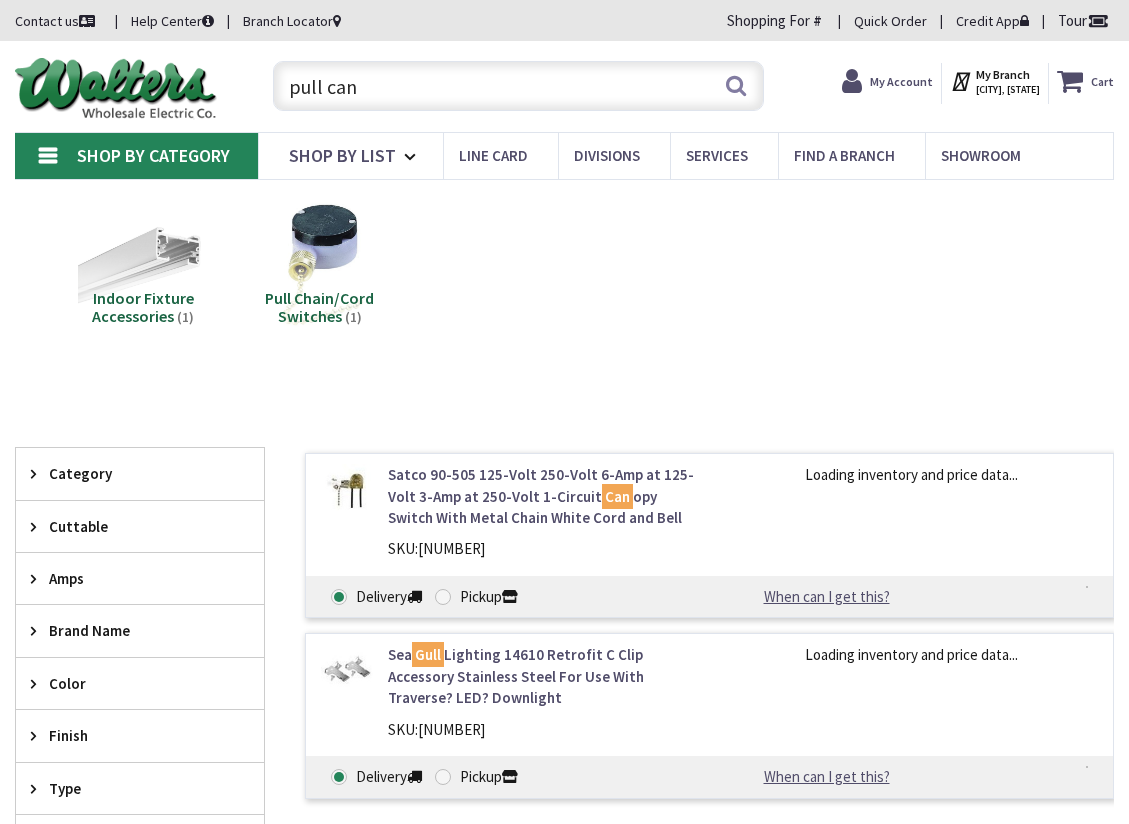 scroll, scrollTop: 0, scrollLeft: 0, axis: both 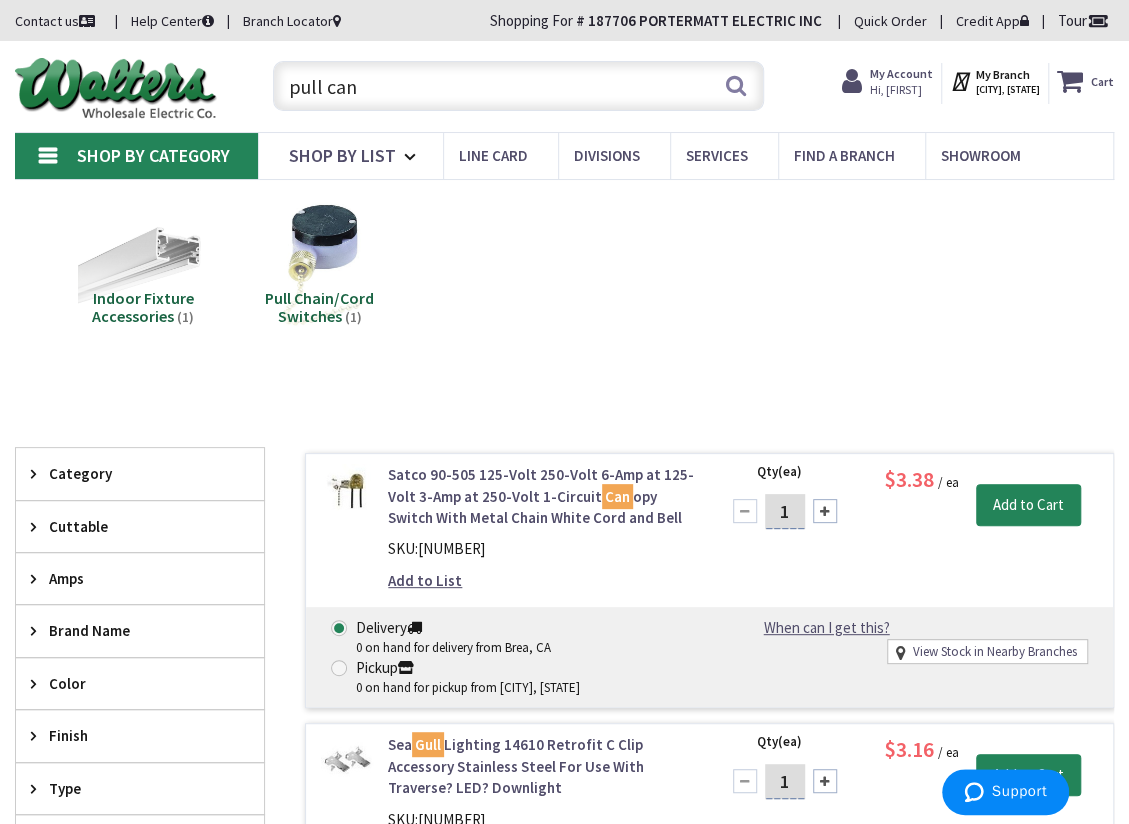 click on "pull can" at bounding box center [518, 86] 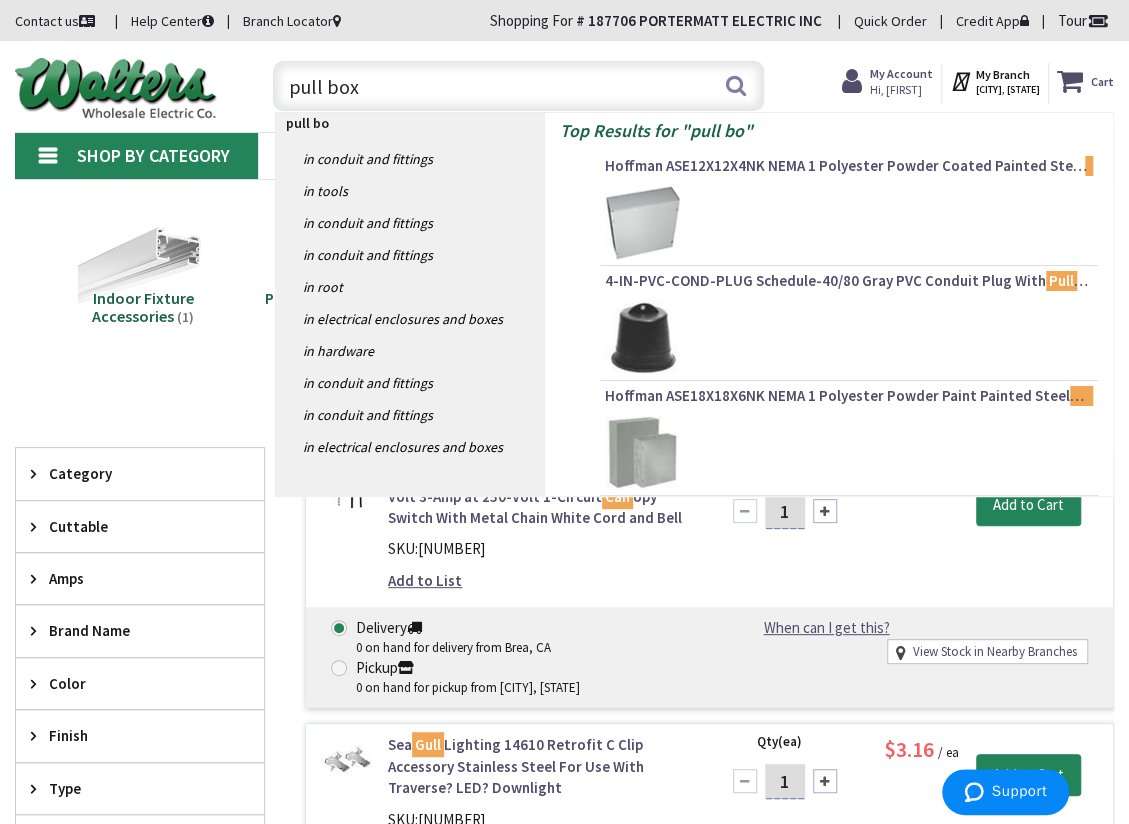 type on "pull box" 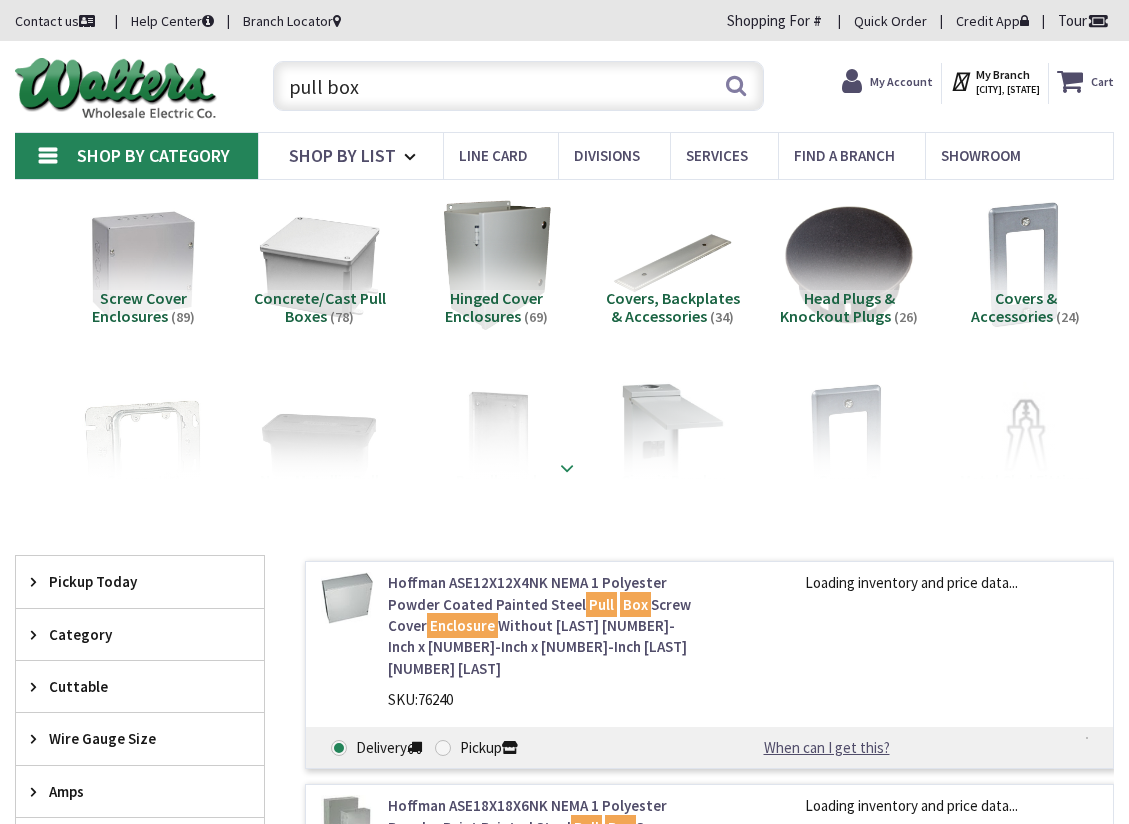 scroll, scrollTop: 0, scrollLeft: 0, axis: both 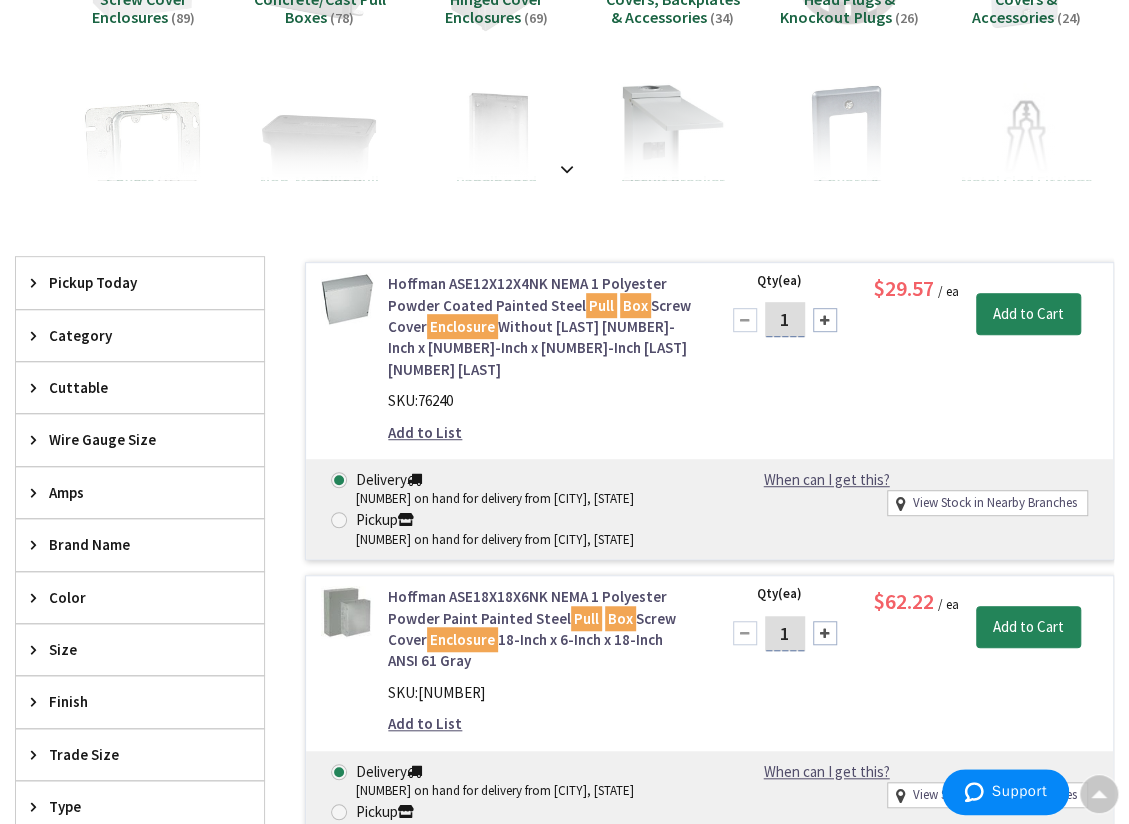 click on "Size" at bounding box center (140, 649) 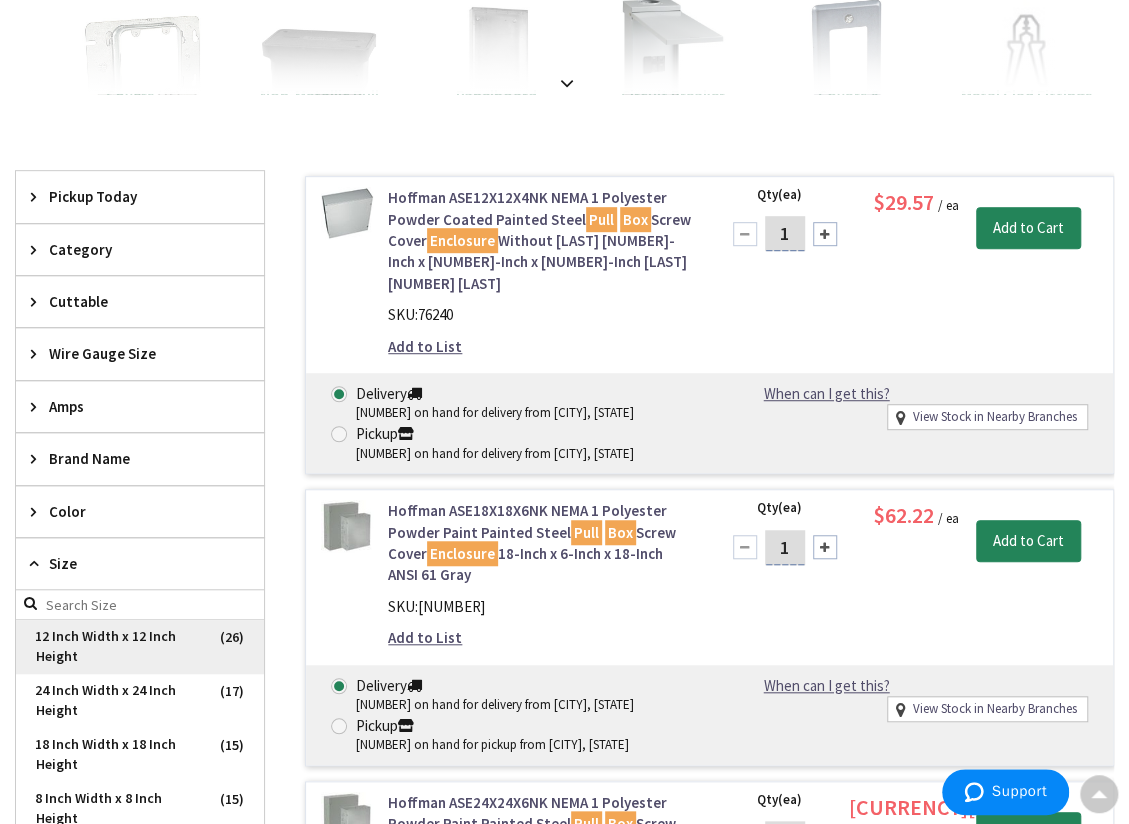 scroll, scrollTop: 502, scrollLeft: 0, axis: vertical 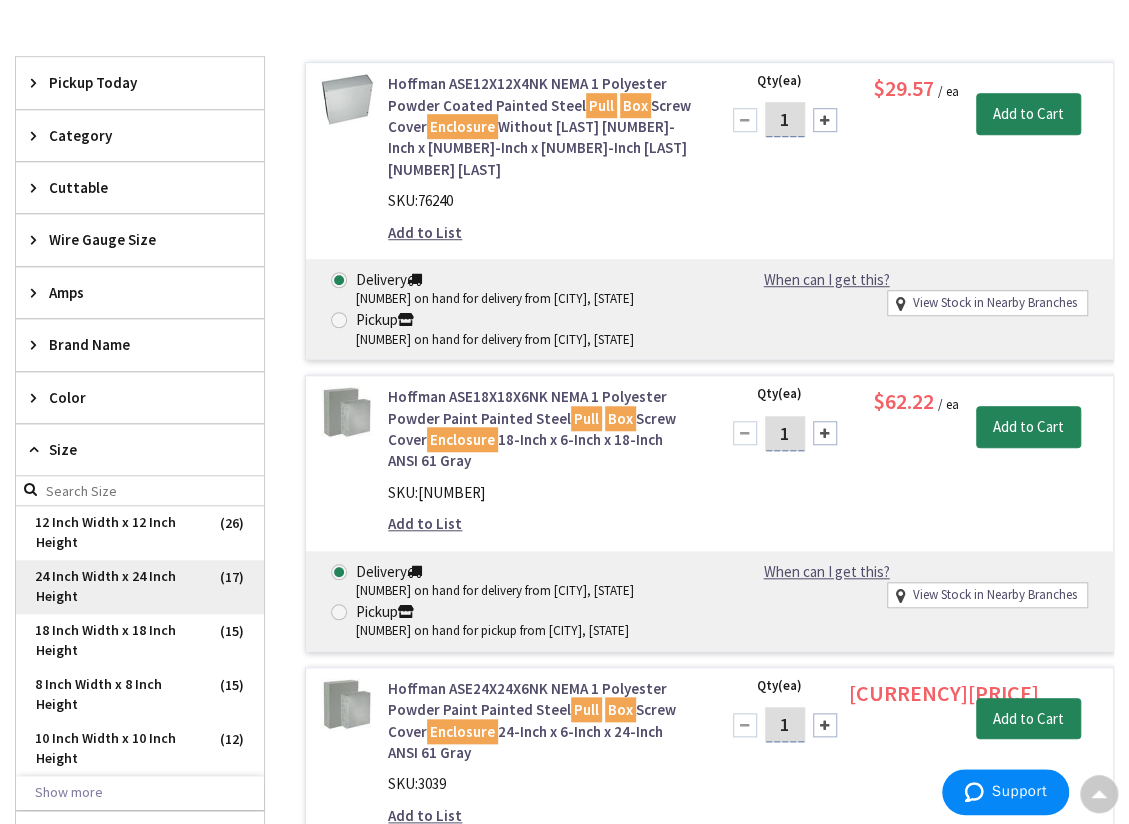 click on "24 Inch Width x 24 Inch Height" at bounding box center [140, 587] 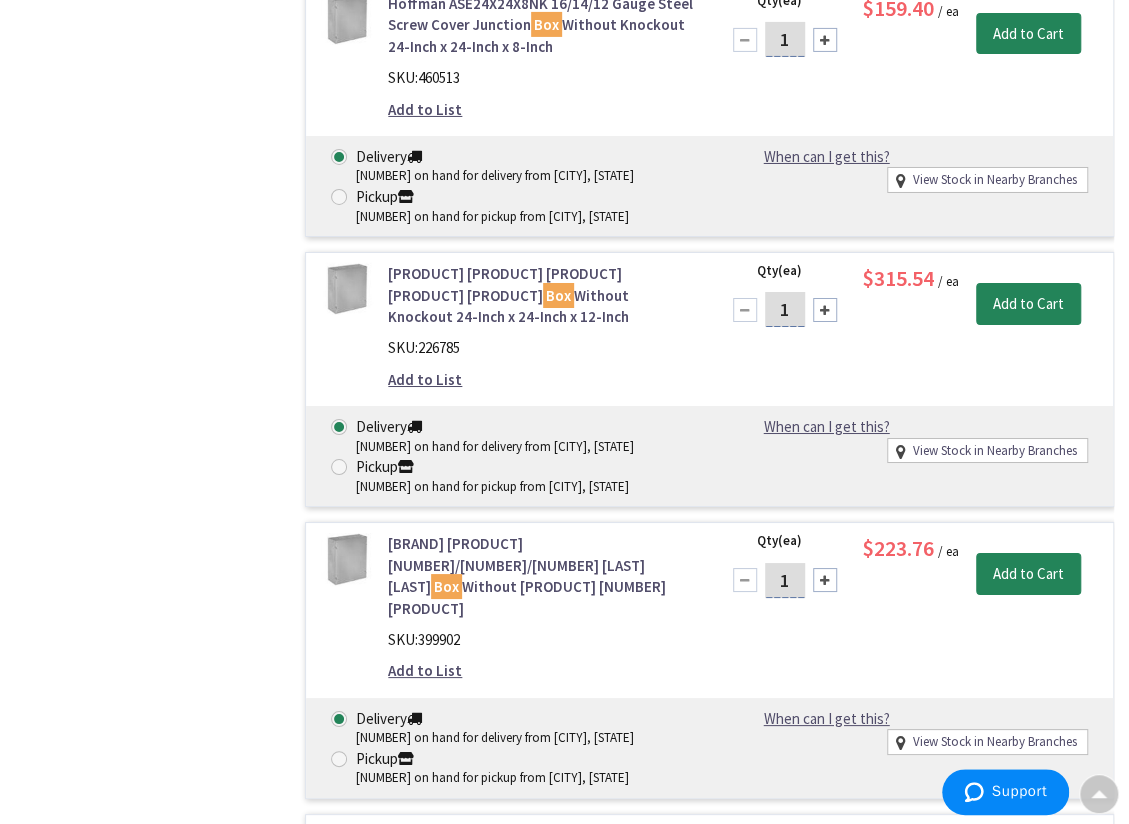 scroll, scrollTop: 3094, scrollLeft: 0, axis: vertical 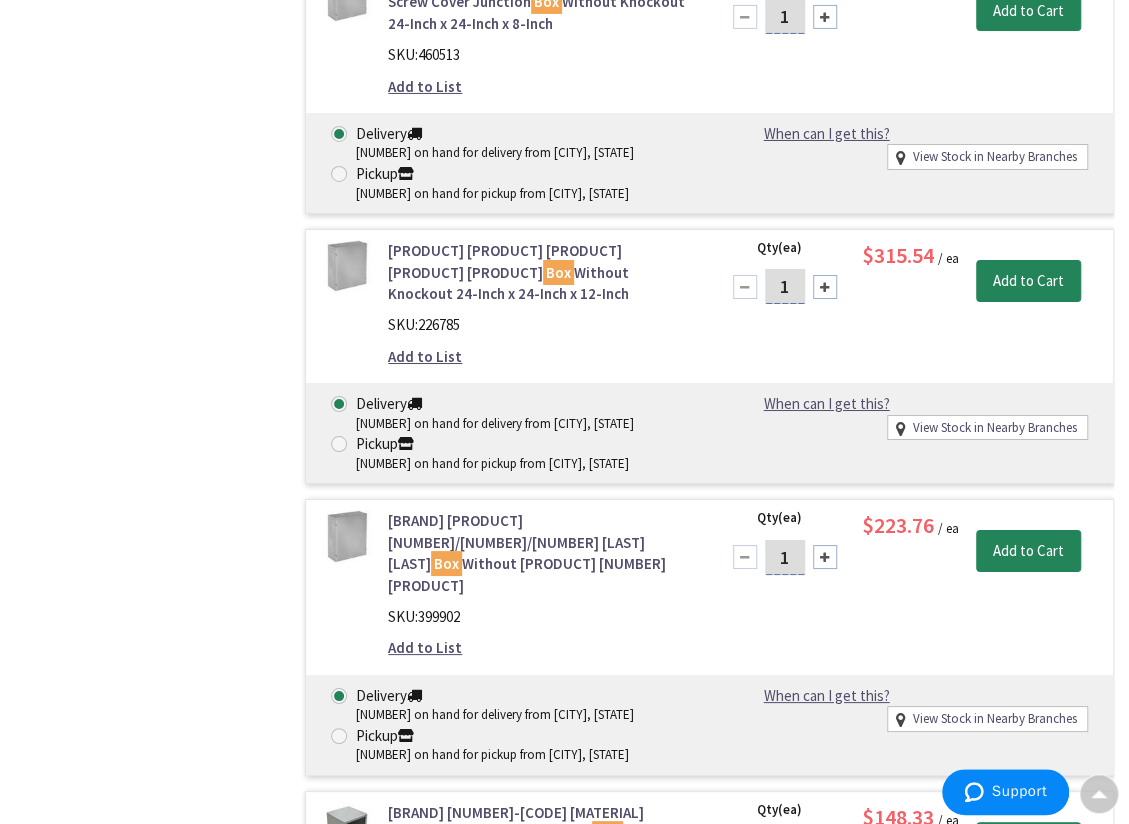 click on "Hoffman ASE24X24X4NK 16/14/12 Gauge Steel Screw Cover Junction  Box  Without Knockout 24-Inch x 24-Inch x 4-Inch" at bounding box center [541, 553] 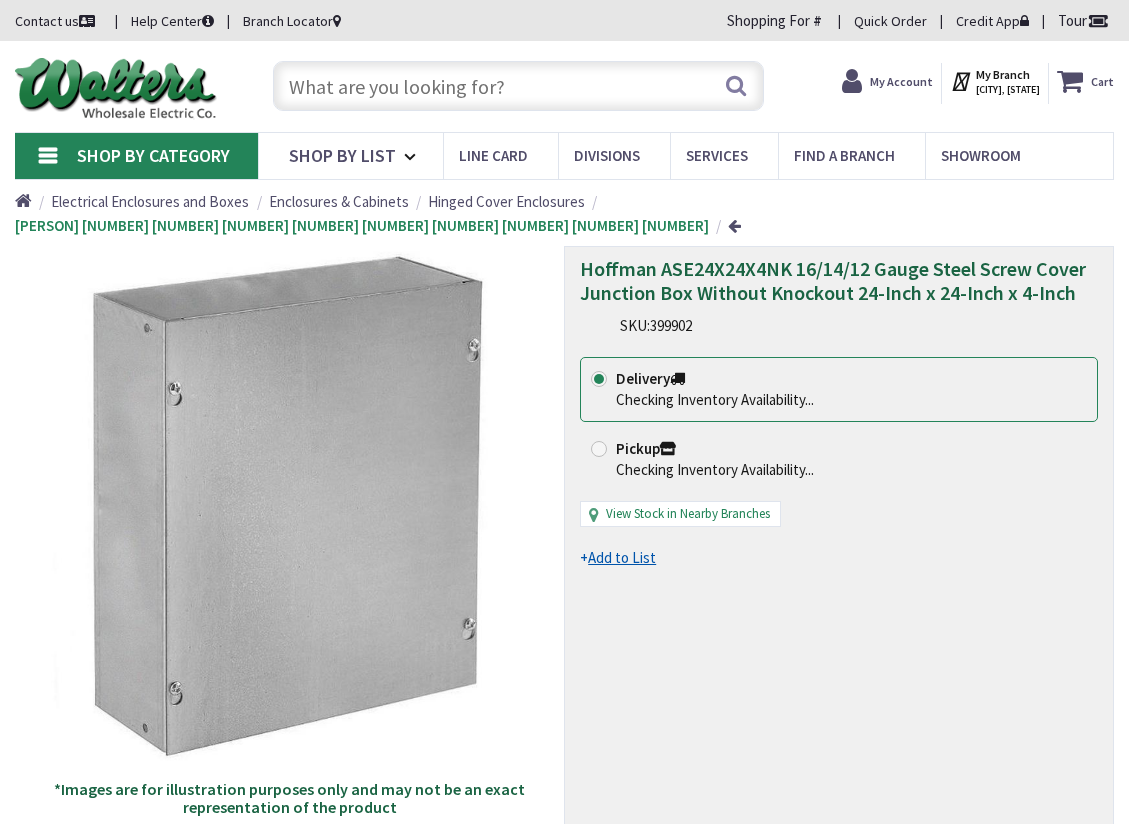 scroll, scrollTop: 0, scrollLeft: 0, axis: both 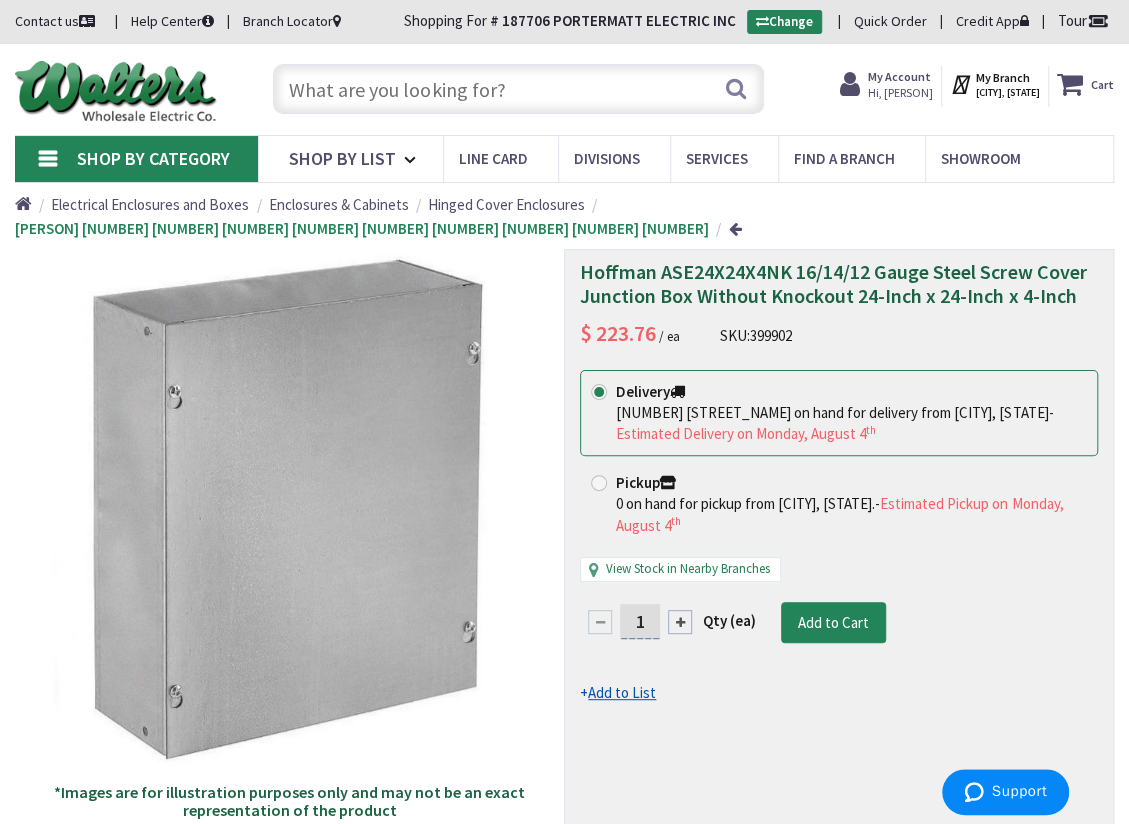 click on "1" at bounding box center [640, 622] 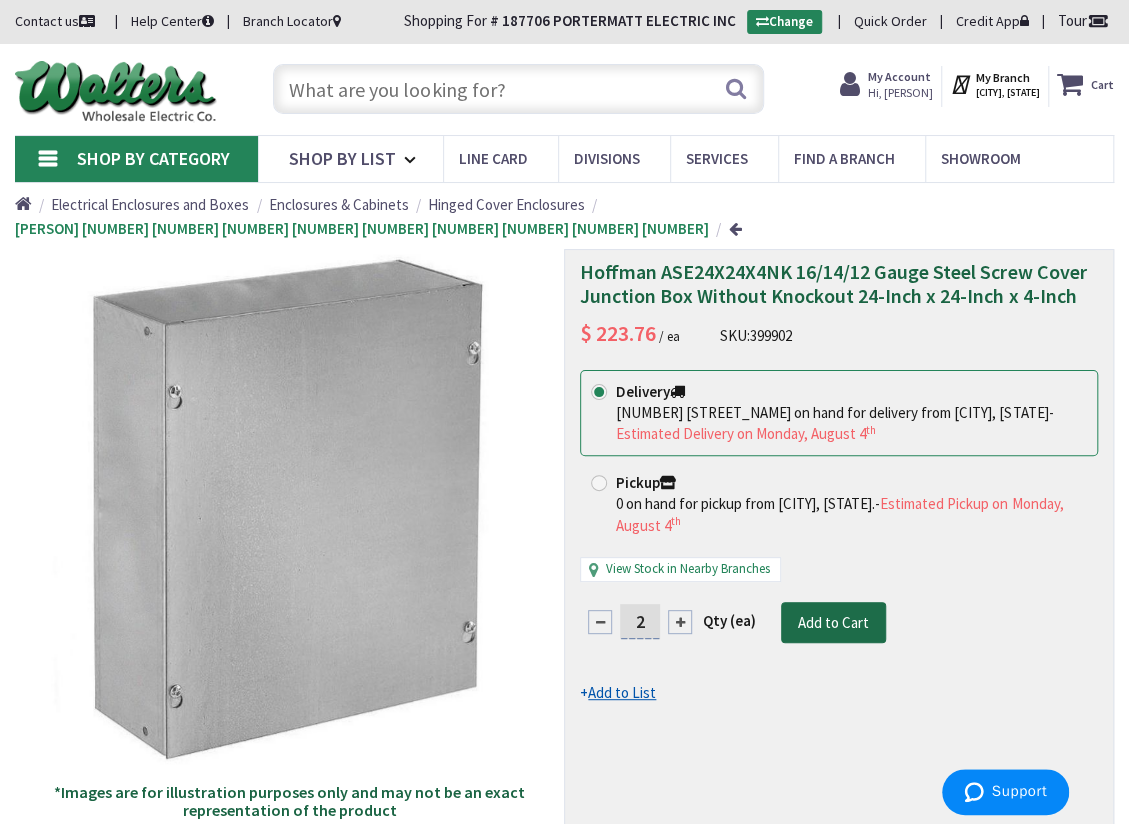 click on "Add to Cart" at bounding box center [833, 623] 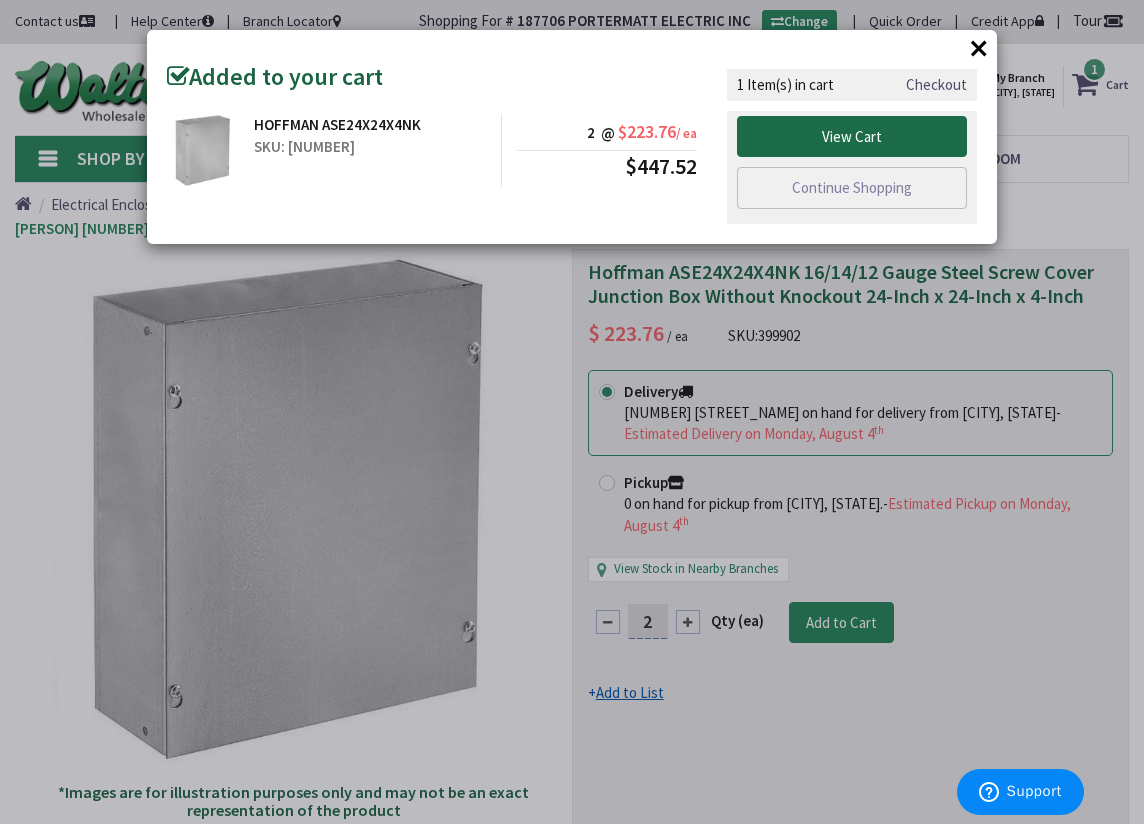 click on "View Cart" at bounding box center [852, 137] 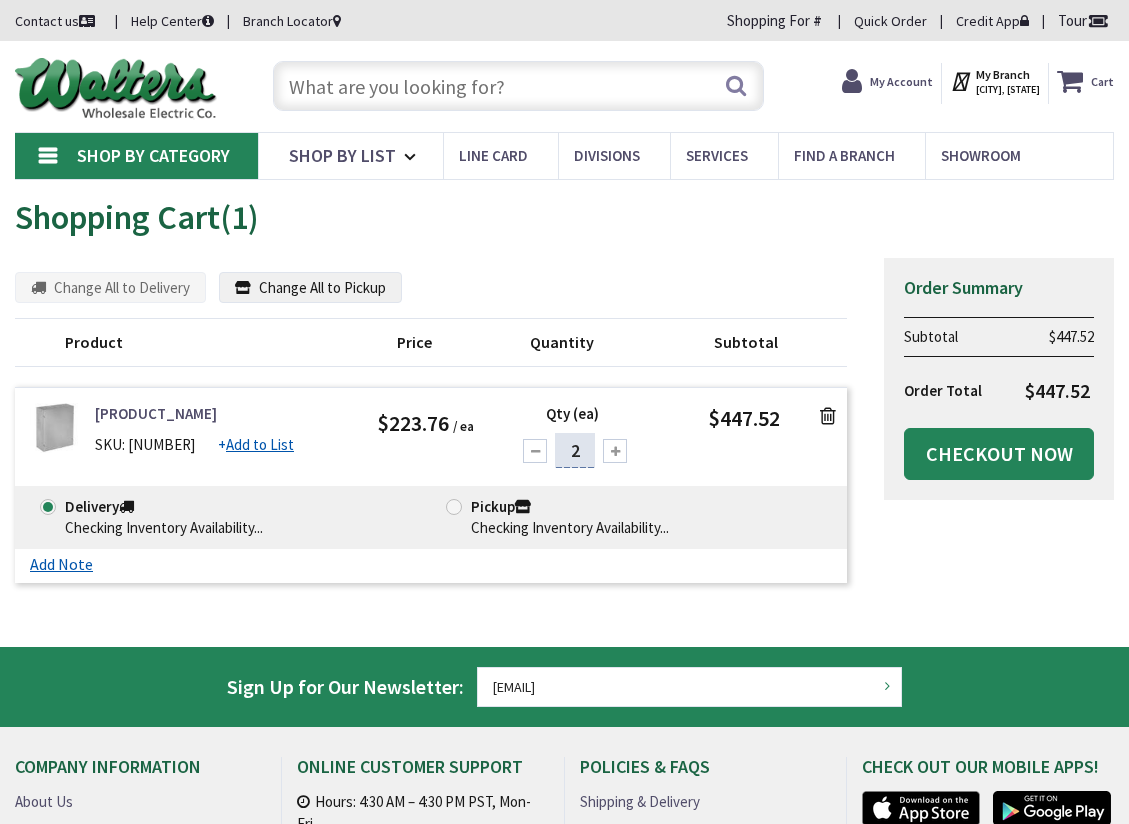 scroll, scrollTop: 0, scrollLeft: 0, axis: both 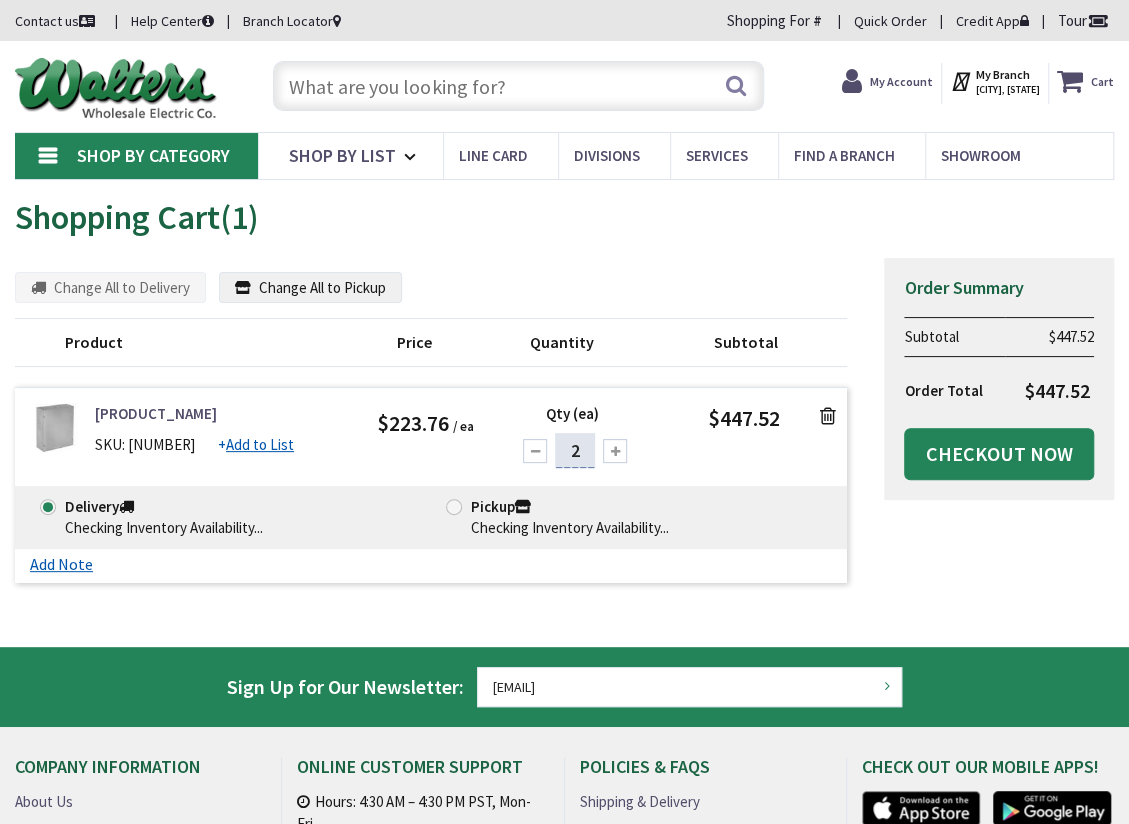 click at bounding box center [828, 416] 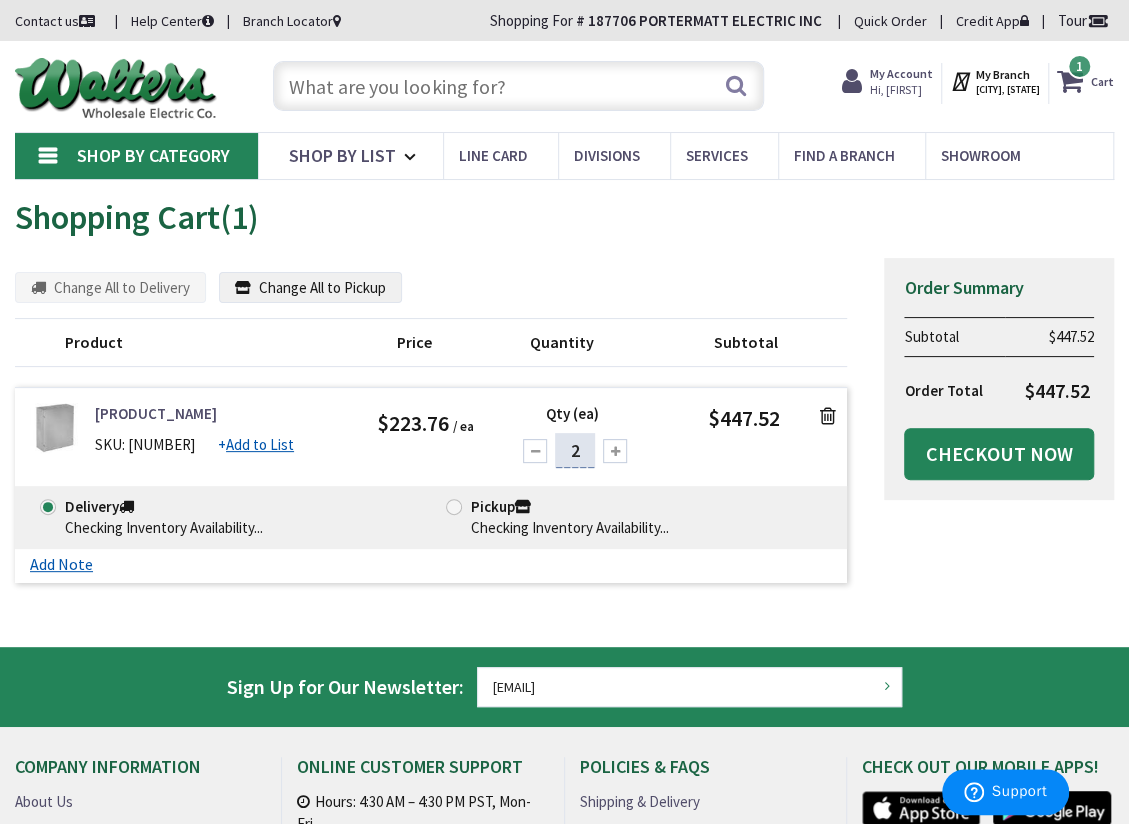 click at bounding box center [828, 416] 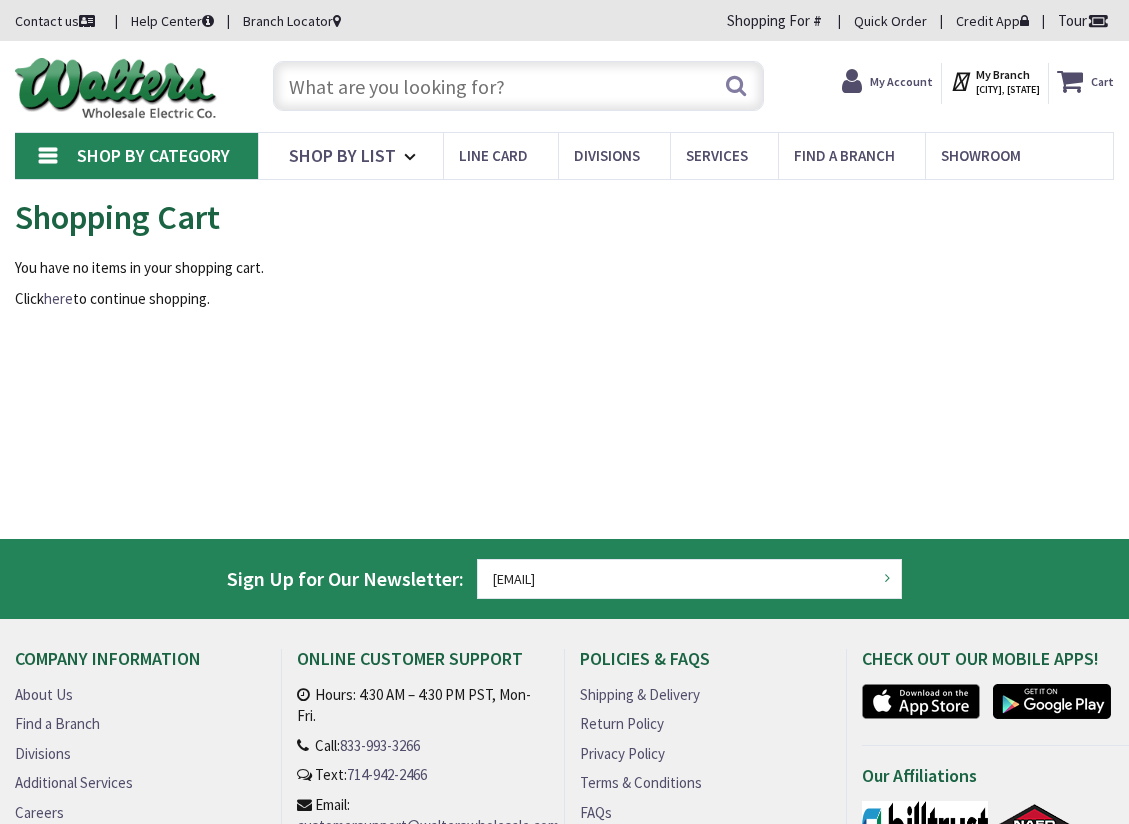 scroll, scrollTop: 0, scrollLeft: 0, axis: both 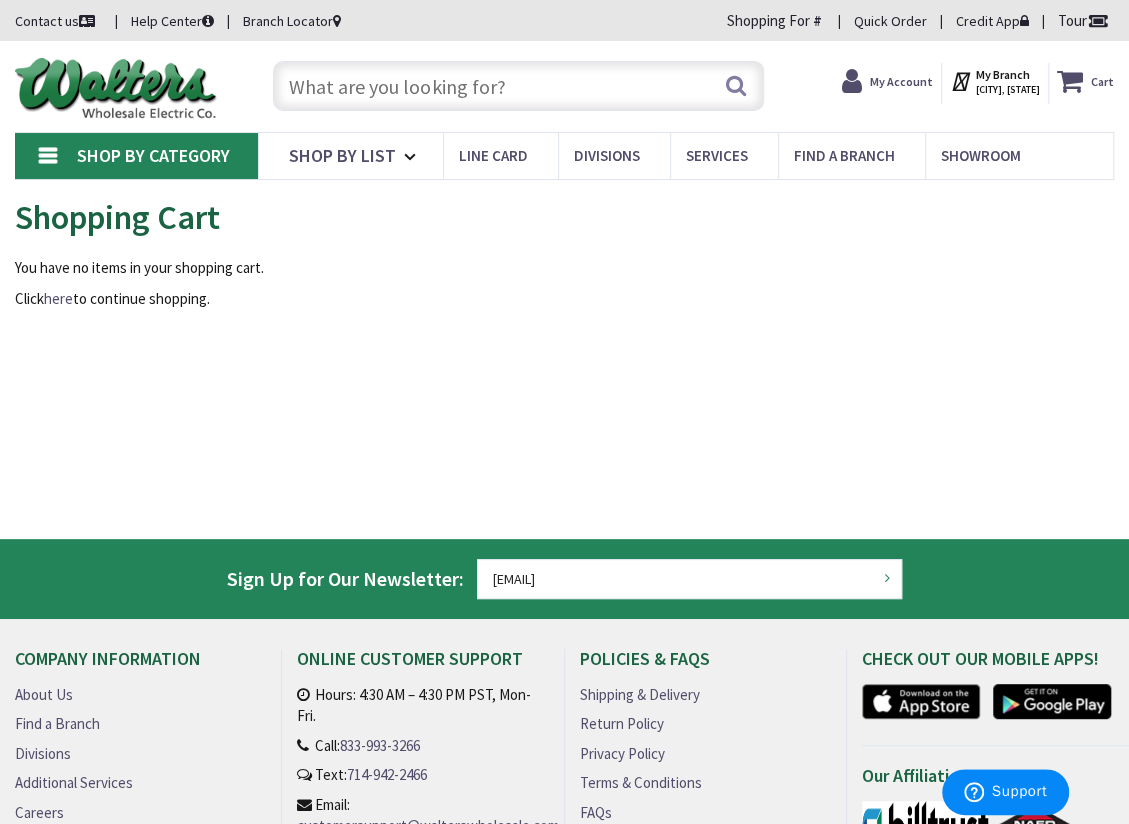 click at bounding box center (518, 86) 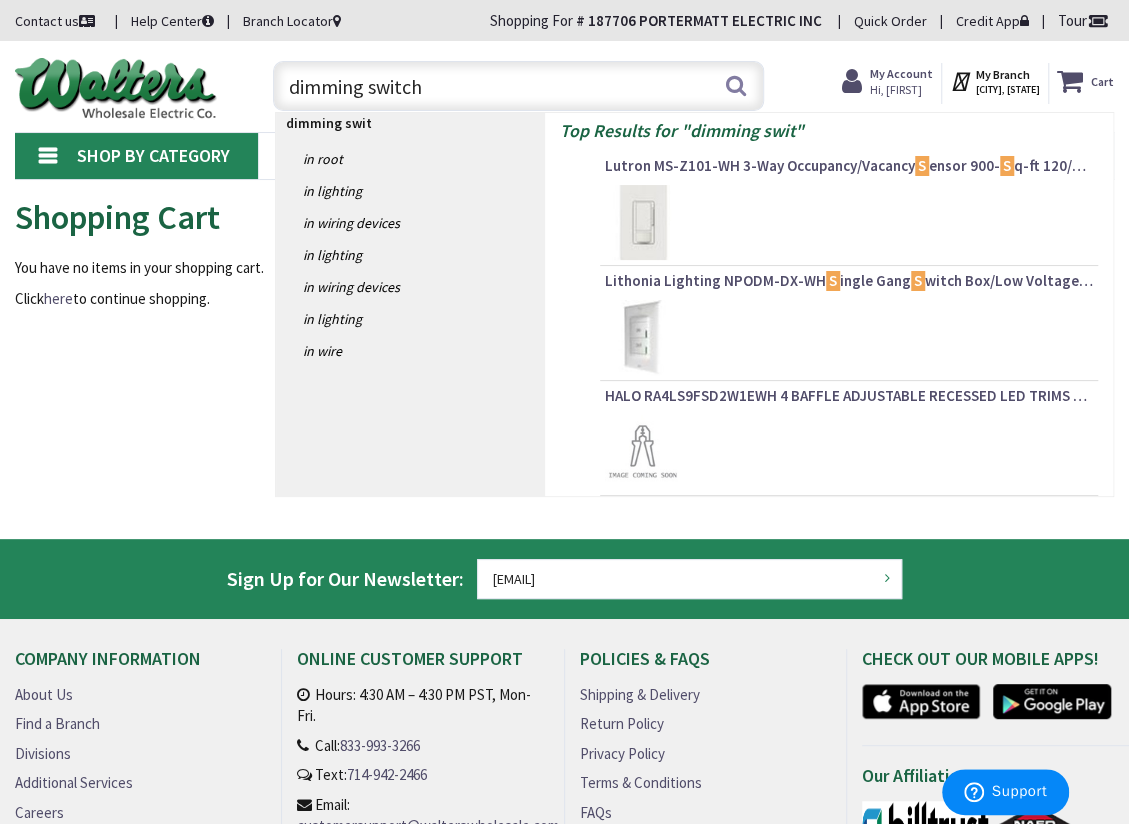 type on "dimming switch" 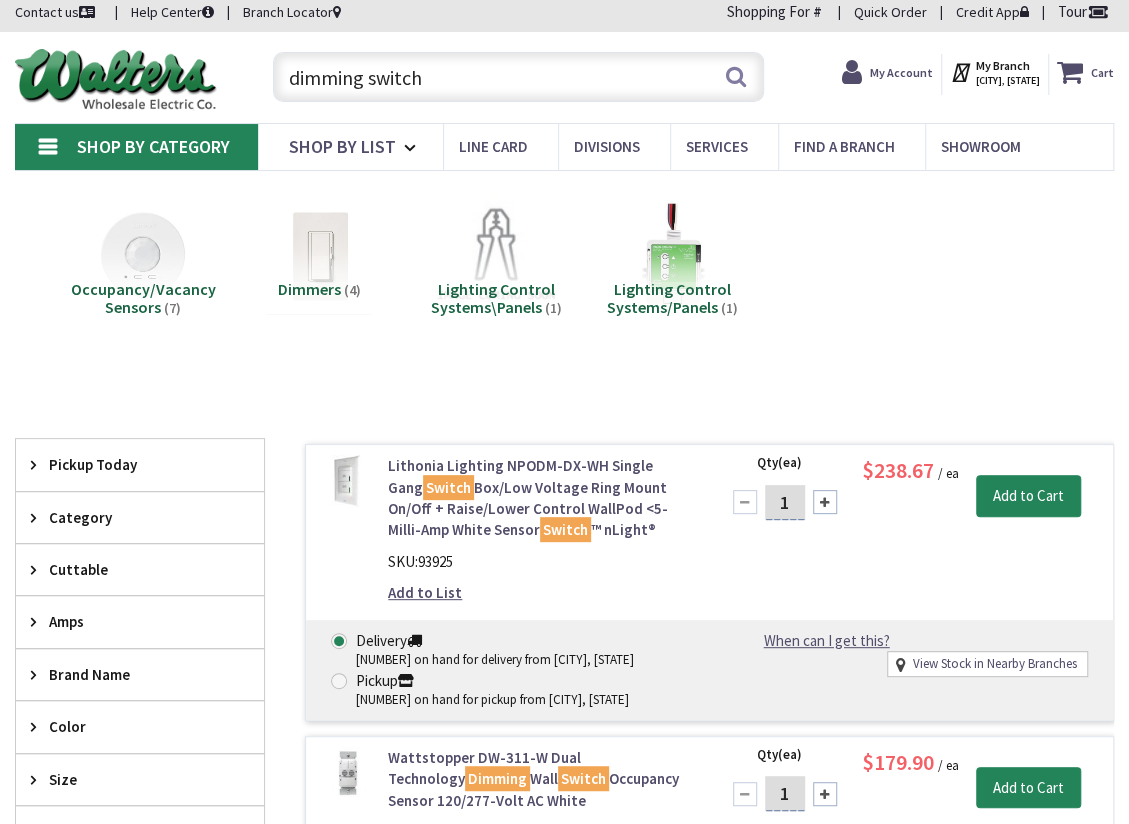 scroll, scrollTop: 100, scrollLeft: 0, axis: vertical 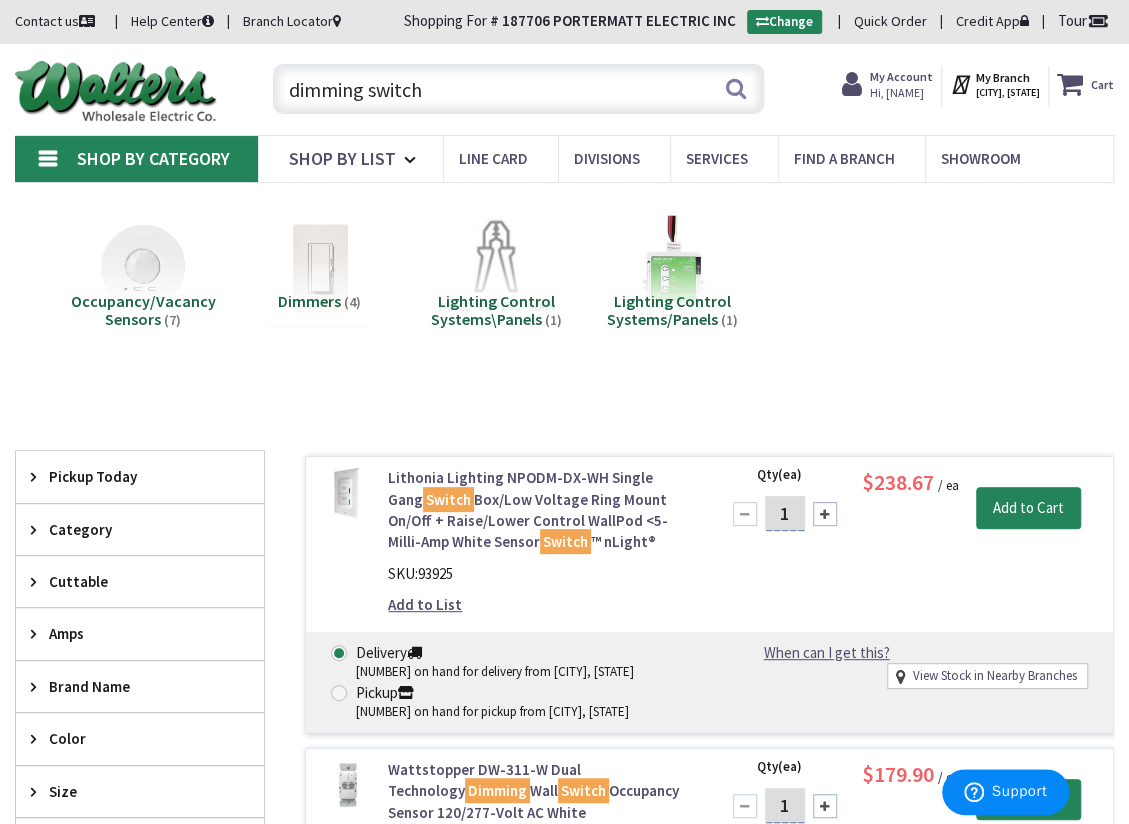 click on "dimming switch" at bounding box center [518, 89] 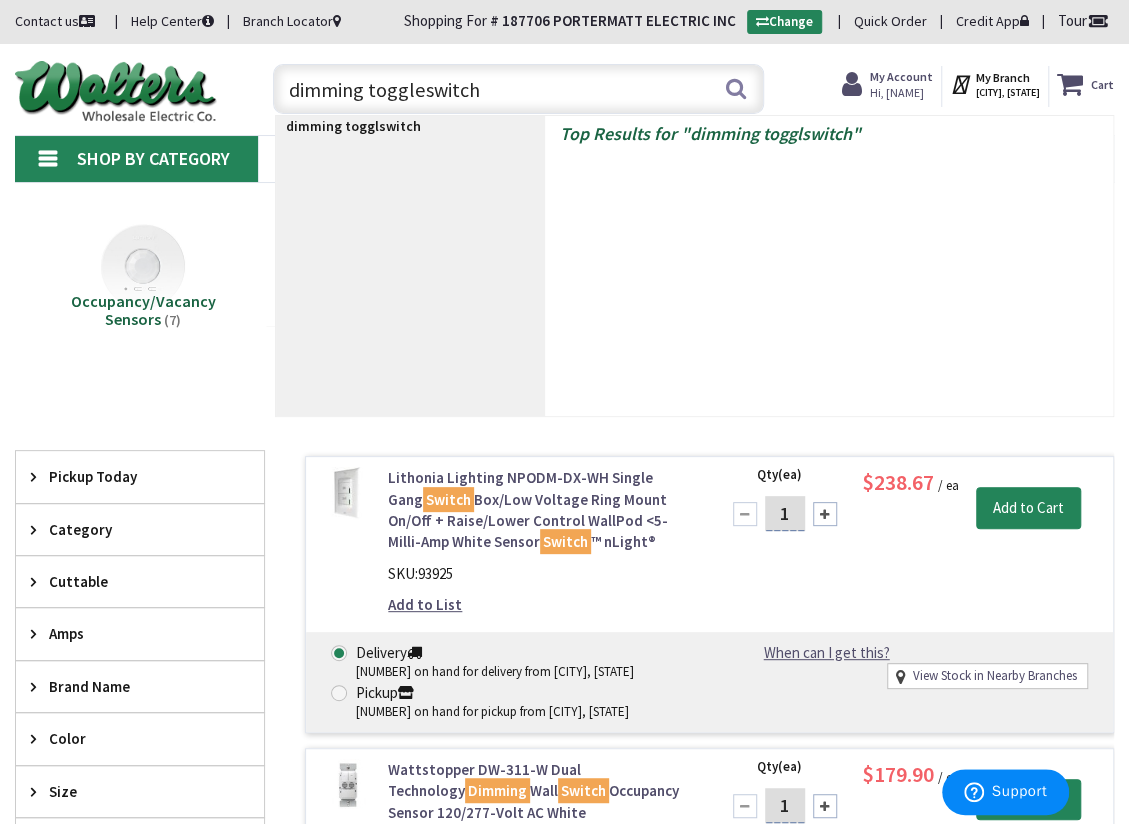 type on "dimming toggle switch" 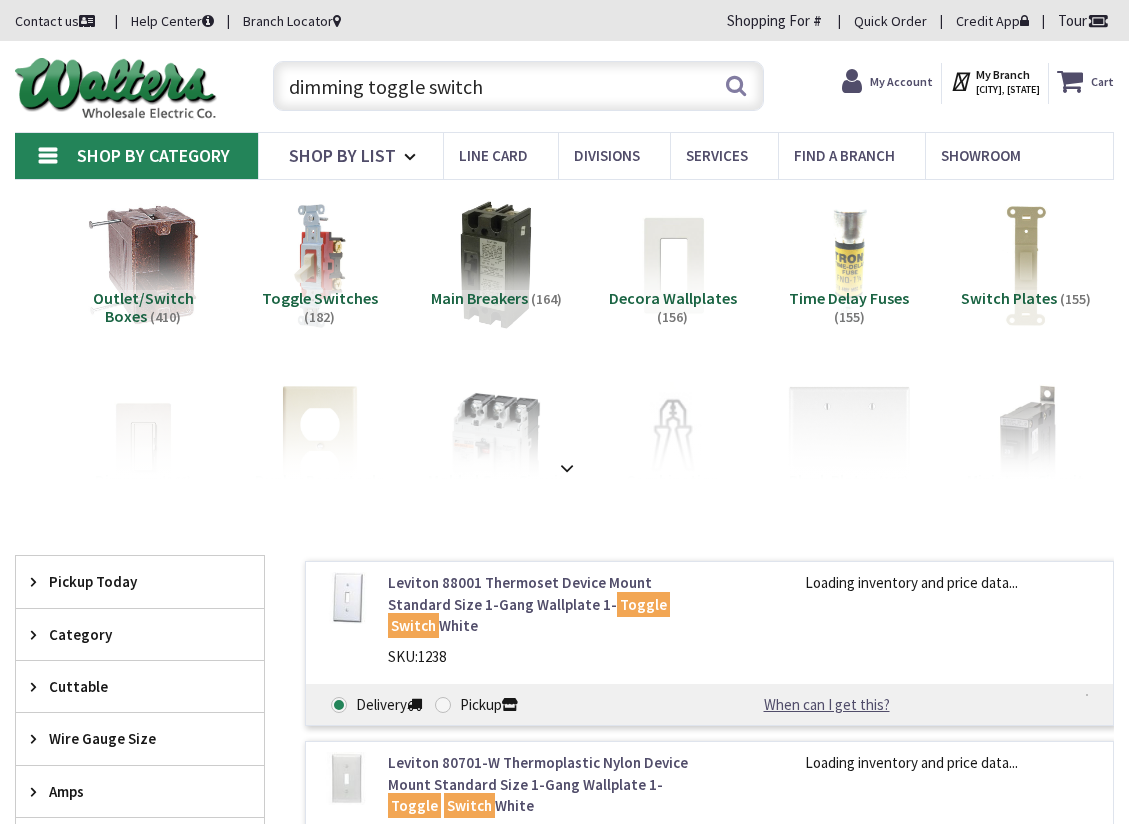 scroll, scrollTop: 0, scrollLeft: 0, axis: both 